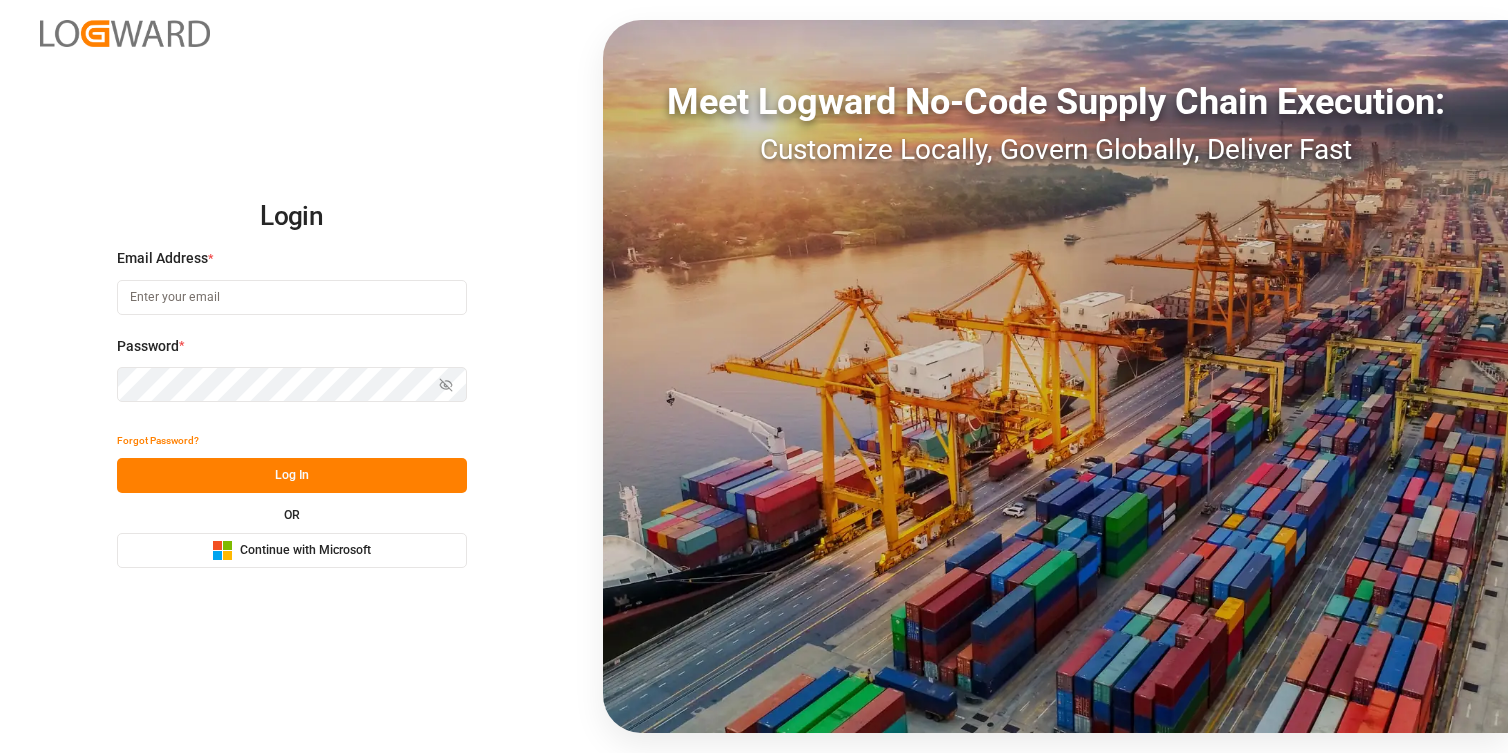 scroll, scrollTop: 0, scrollLeft: 0, axis: both 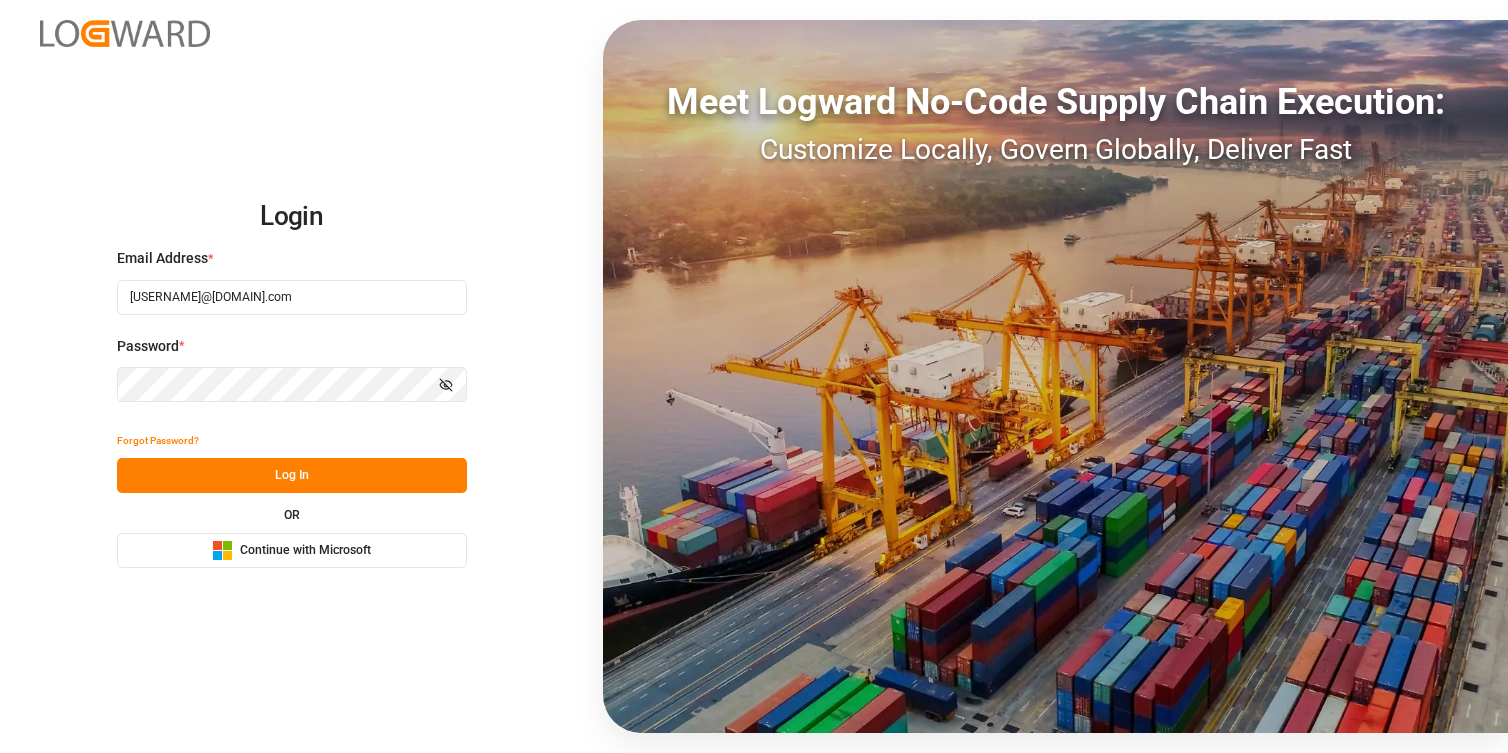 click on "Microsoft Logo Continue with Microsoft" at bounding box center [292, 550] 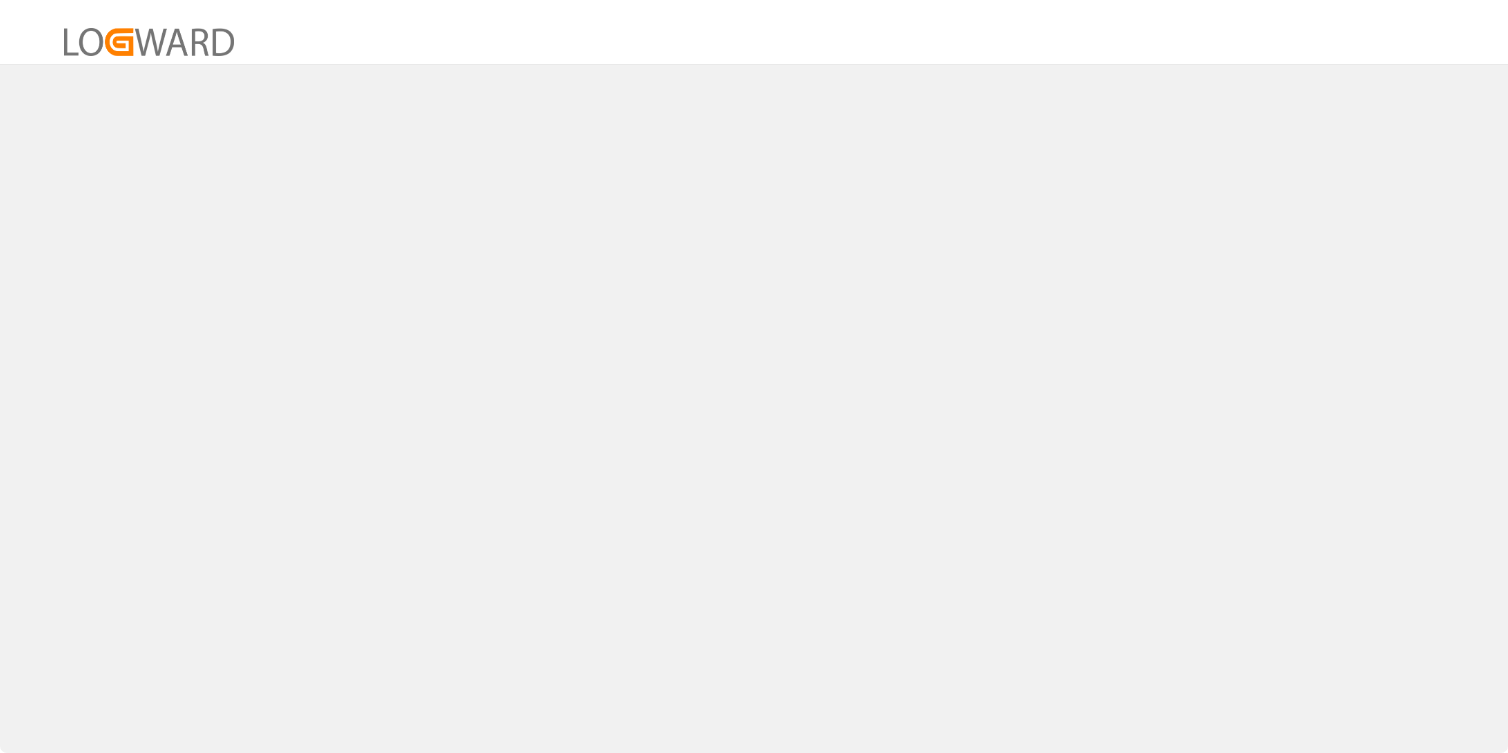 scroll, scrollTop: 0, scrollLeft: 0, axis: both 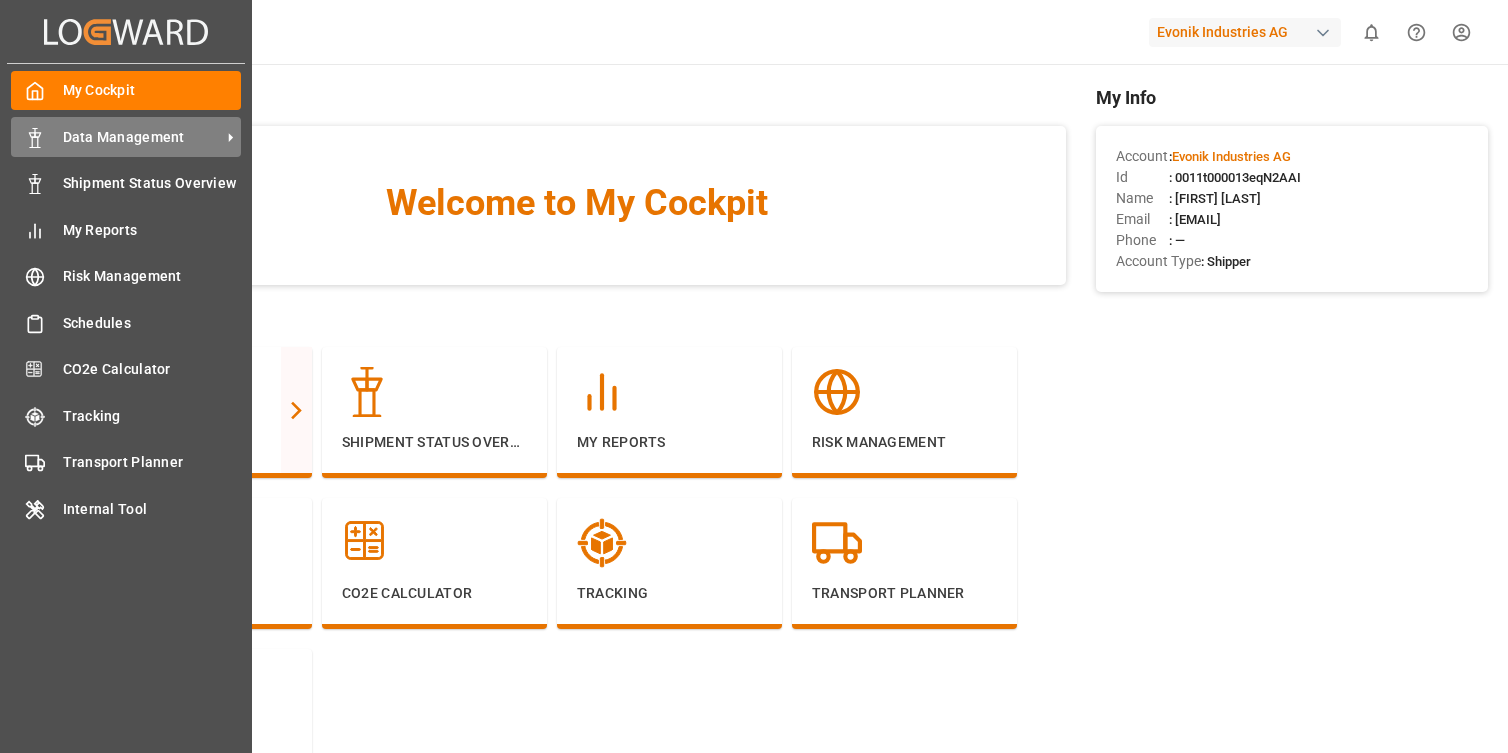 click on "Data Management" at bounding box center [142, 137] 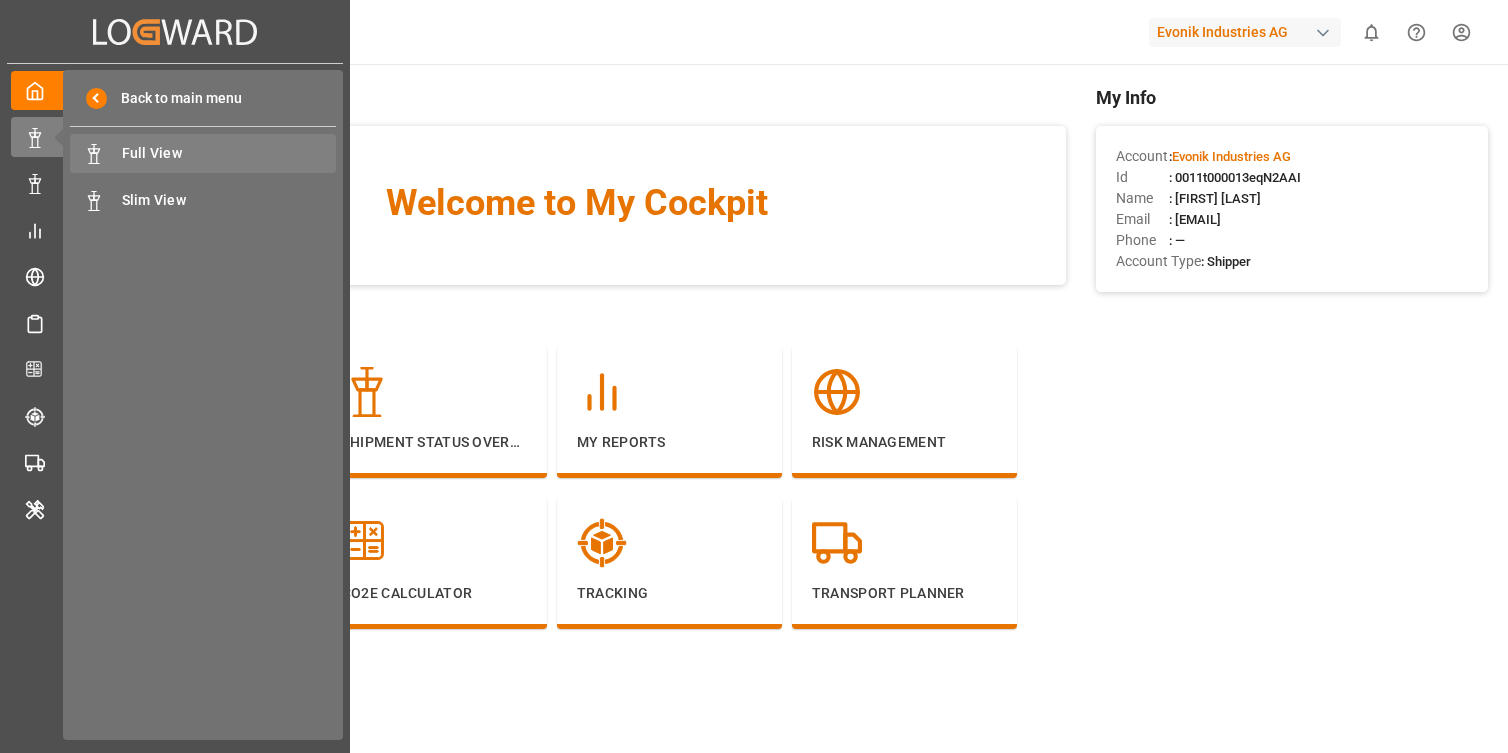 click on "Full View" at bounding box center [229, 153] 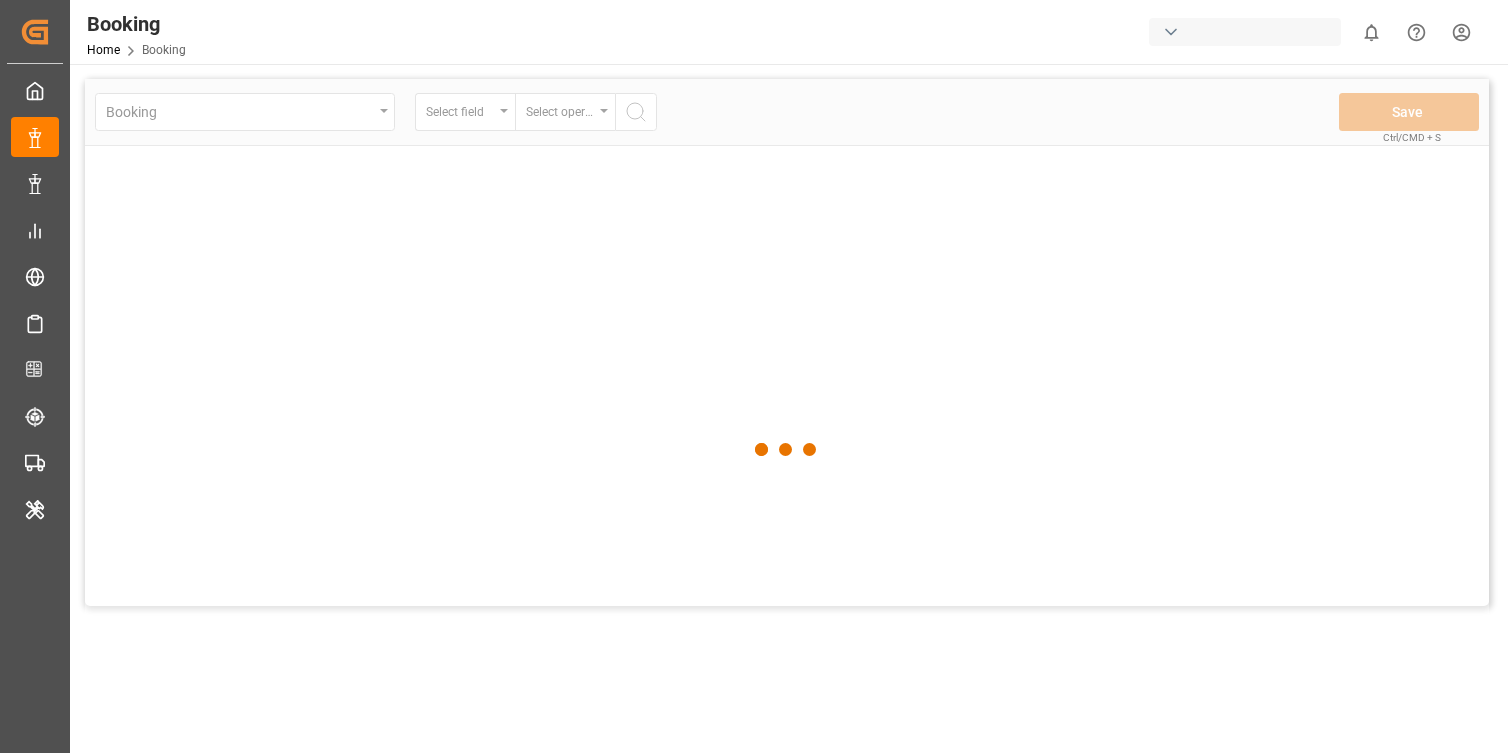 scroll, scrollTop: 0, scrollLeft: 0, axis: both 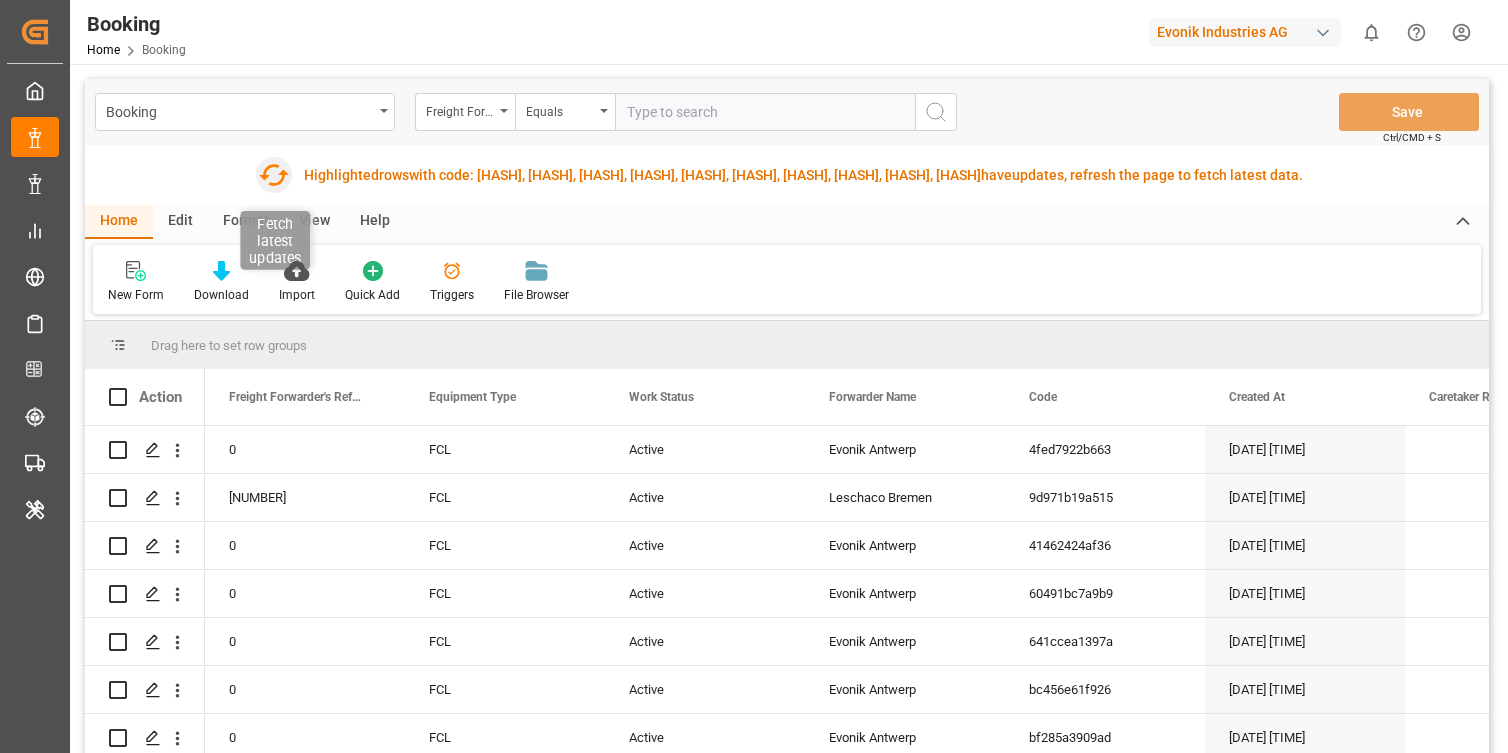 click 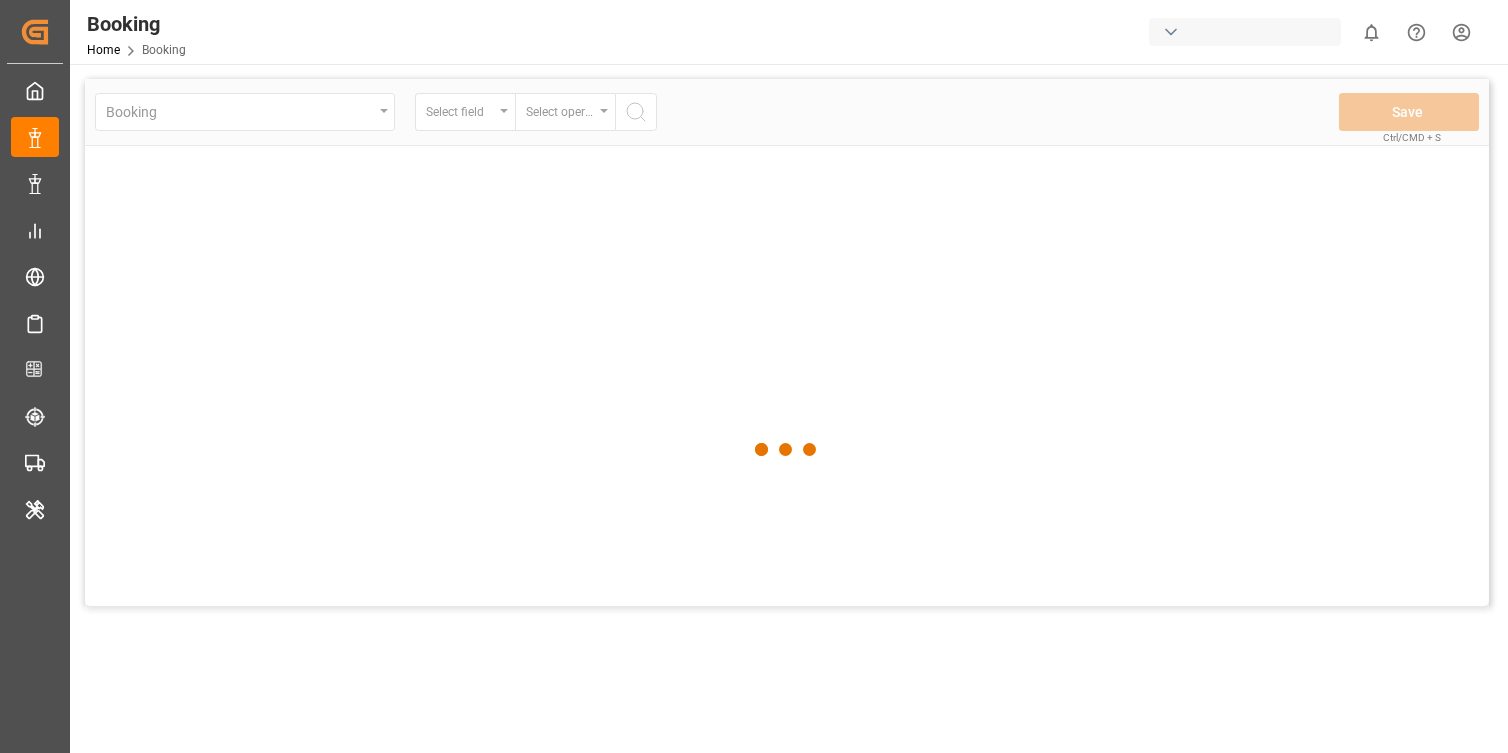 scroll, scrollTop: 0, scrollLeft: 0, axis: both 